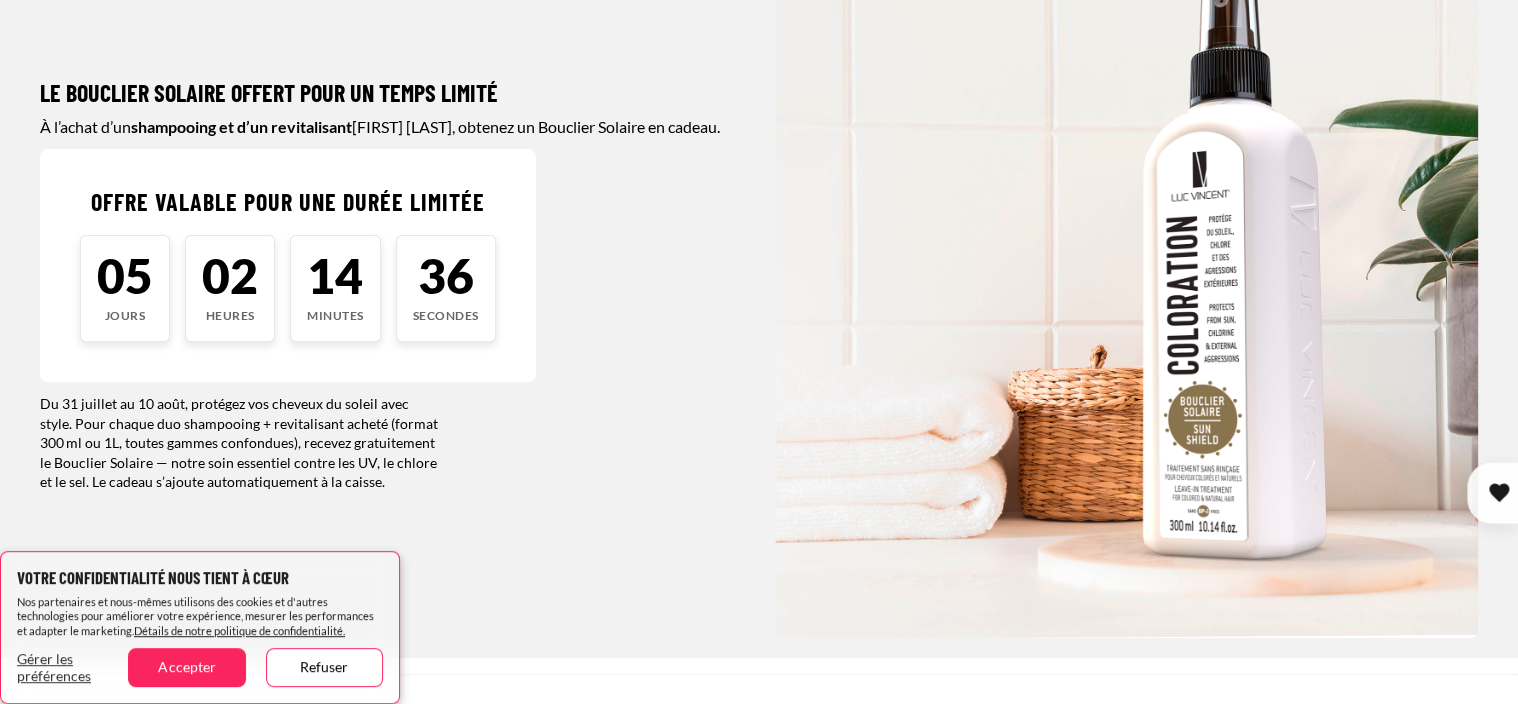 scroll, scrollTop: 300, scrollLeft: 0, axis: vertical 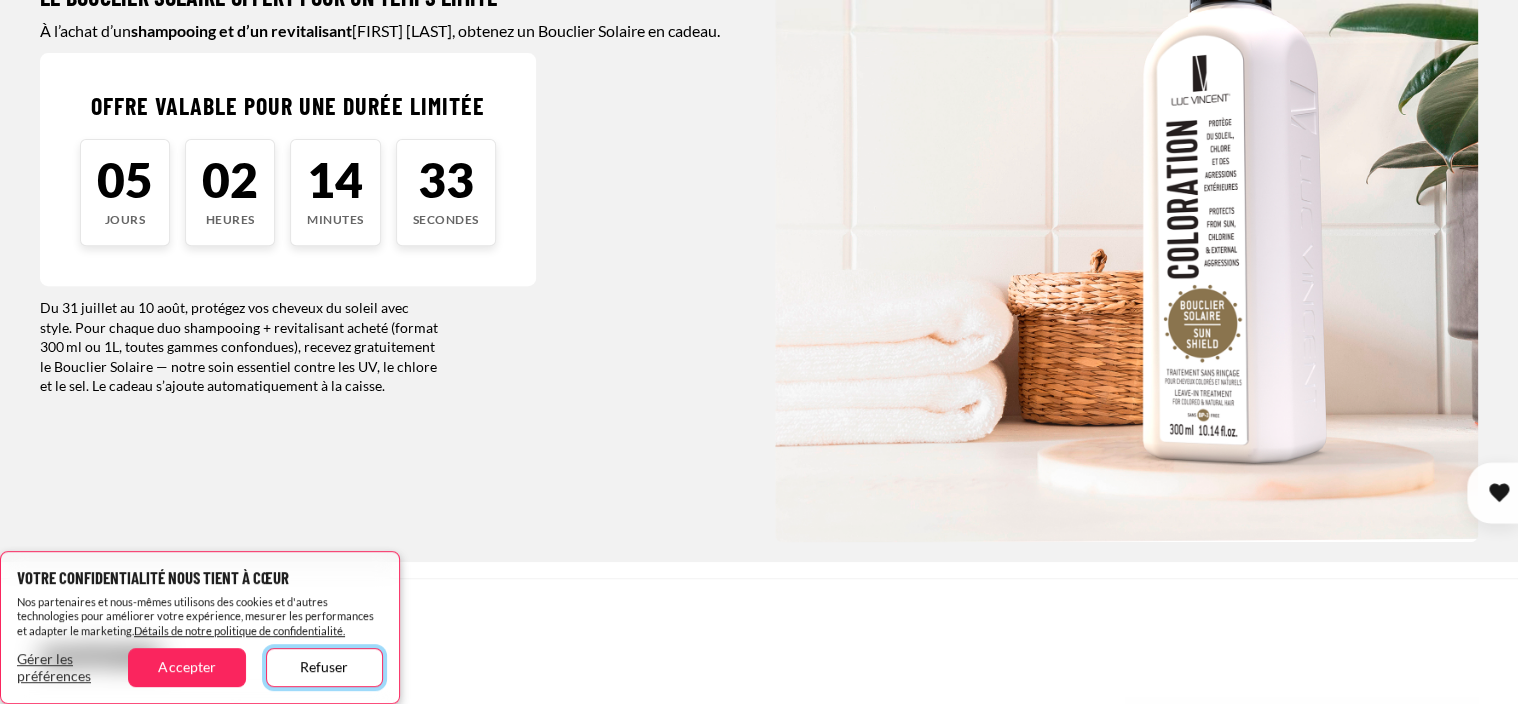 click on "Refuser" at bounding box center [324, 667] 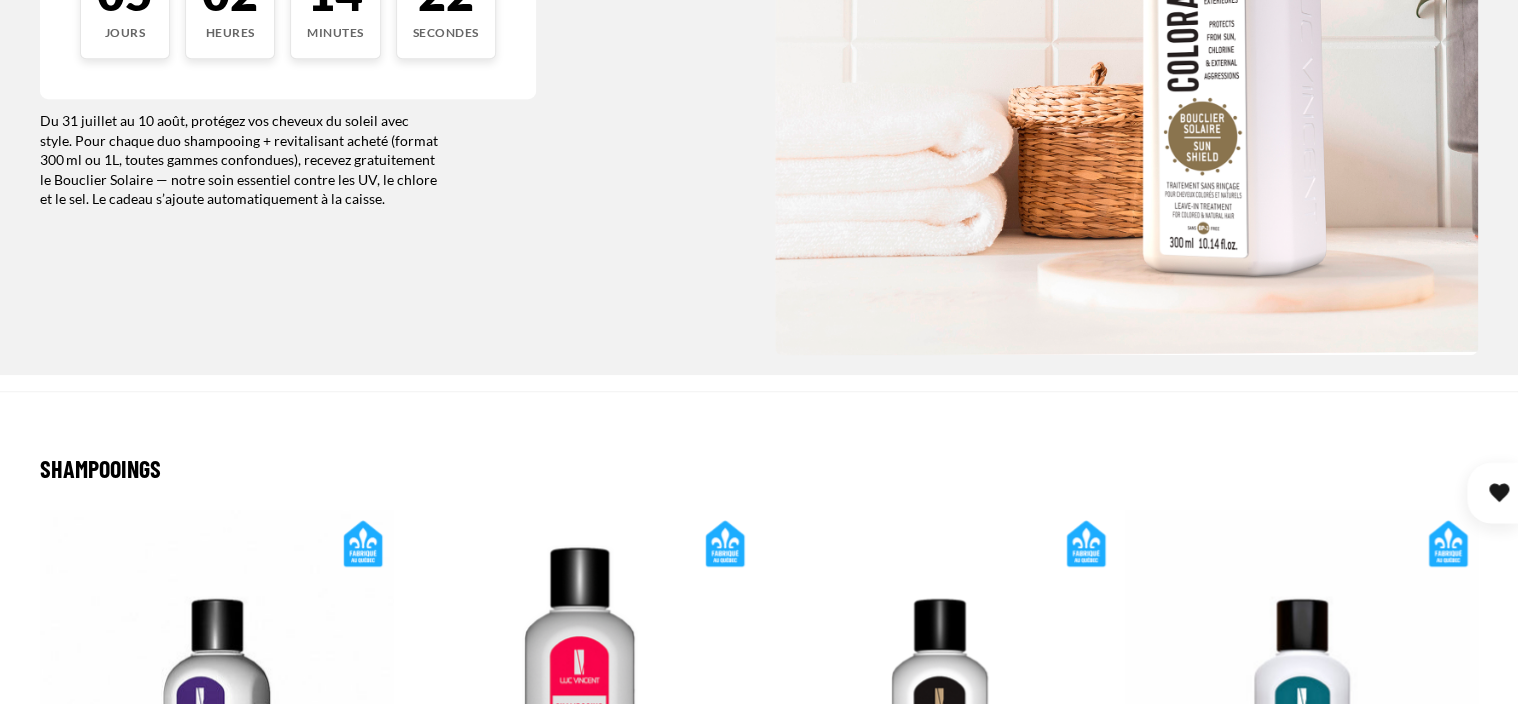 scroll, scrollTop: 500, scrollLeft: 0, axis: vertical 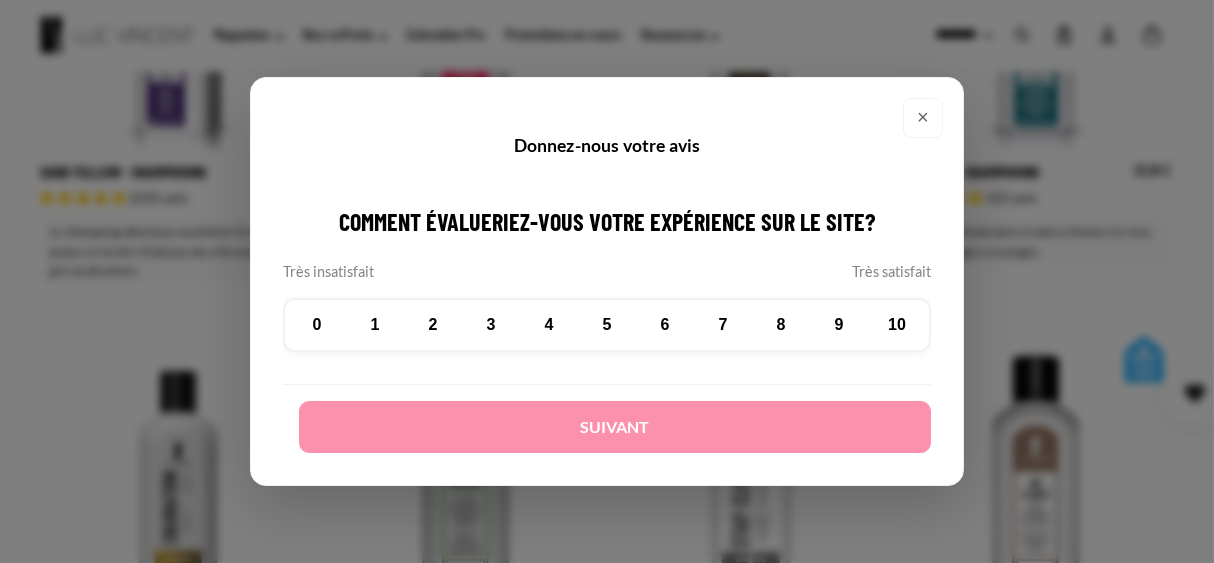 click on "×" at bounding box center [923, 118] 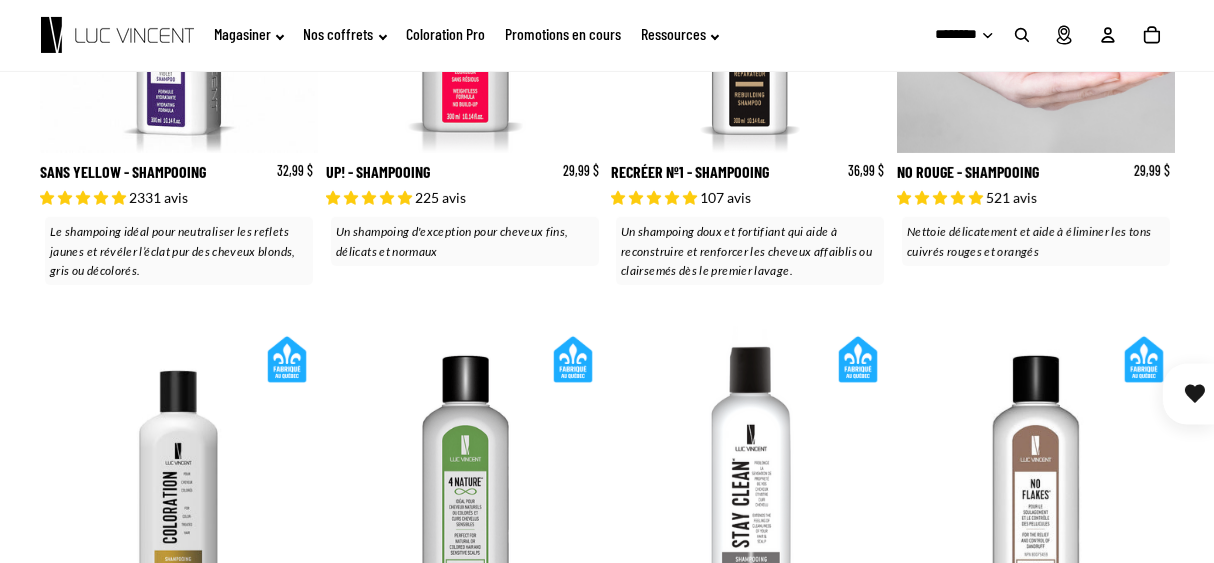 scroll, scrollTop: 0, scrollLeft: 0, axis: both 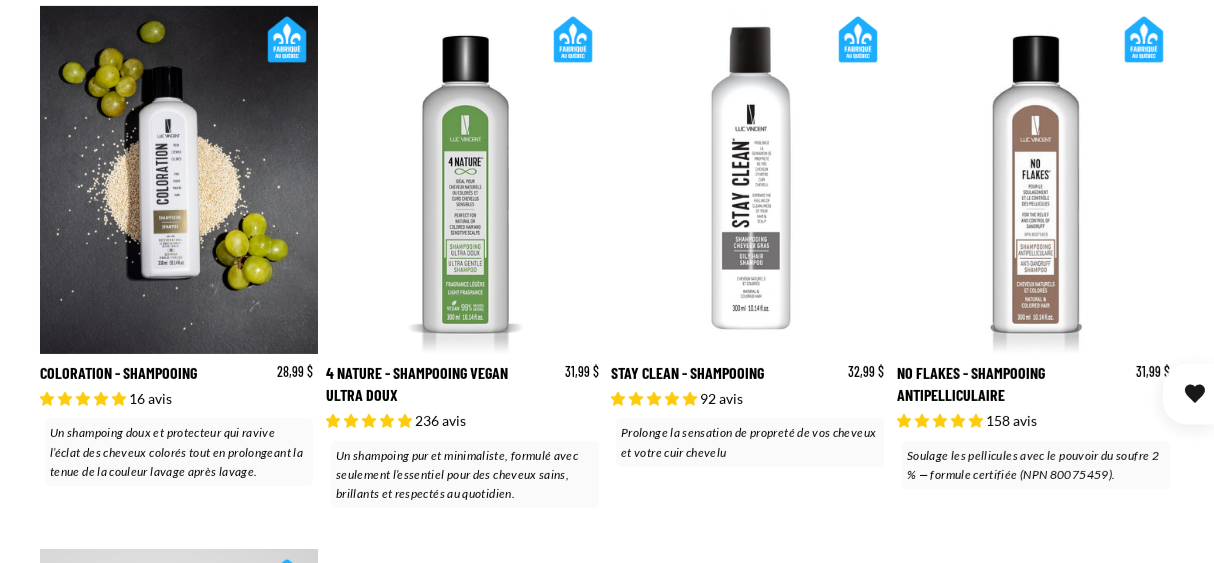 click at bounding box center (179, 180) 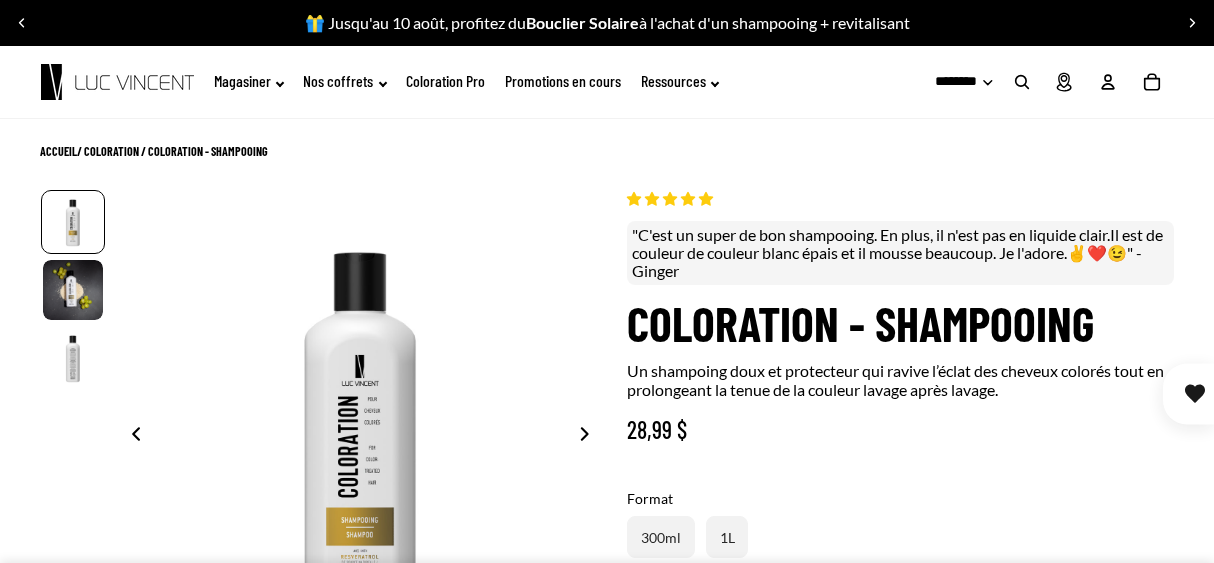 scroll, scrollTop: 0, scrollLeft: 0, axis: both 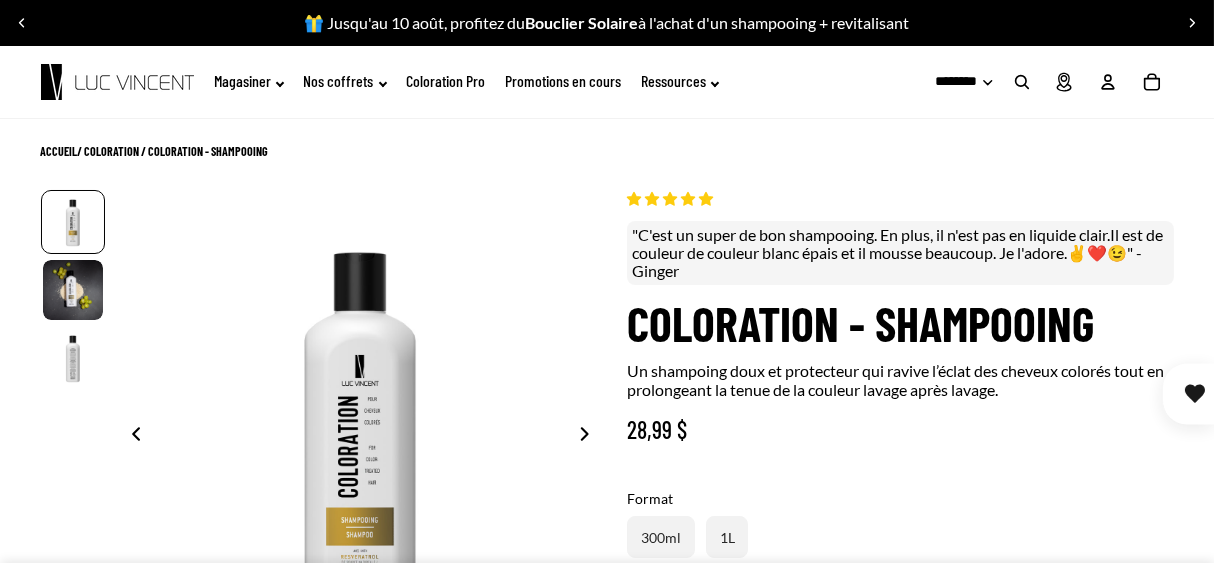 select on "**********" 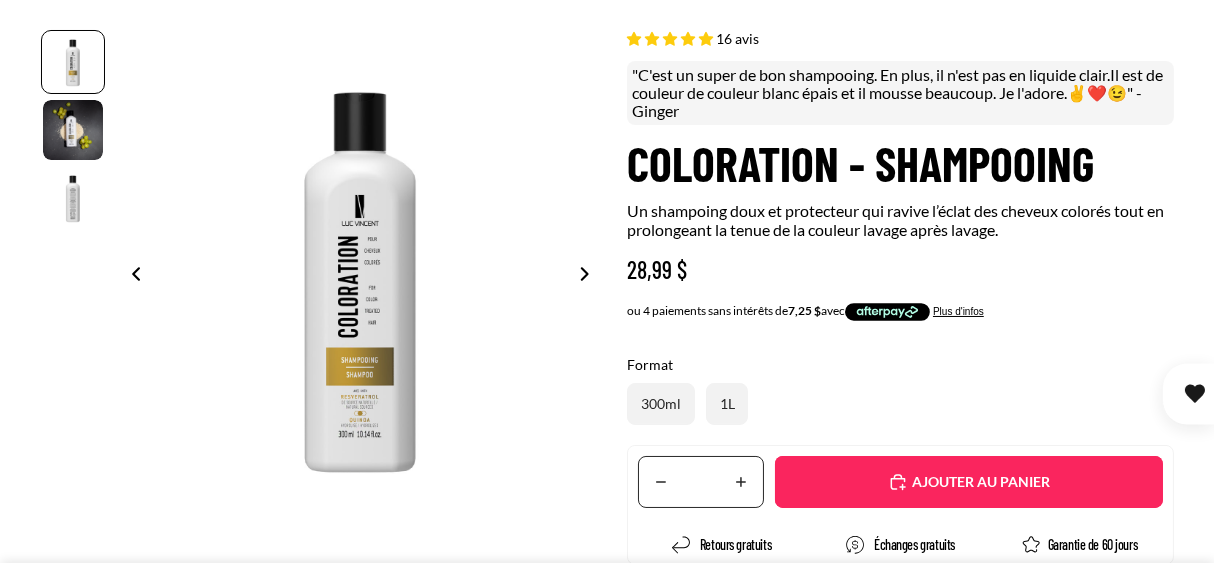 scroll, scrollTop: 240, scrollLeft: 0, axis: vertical 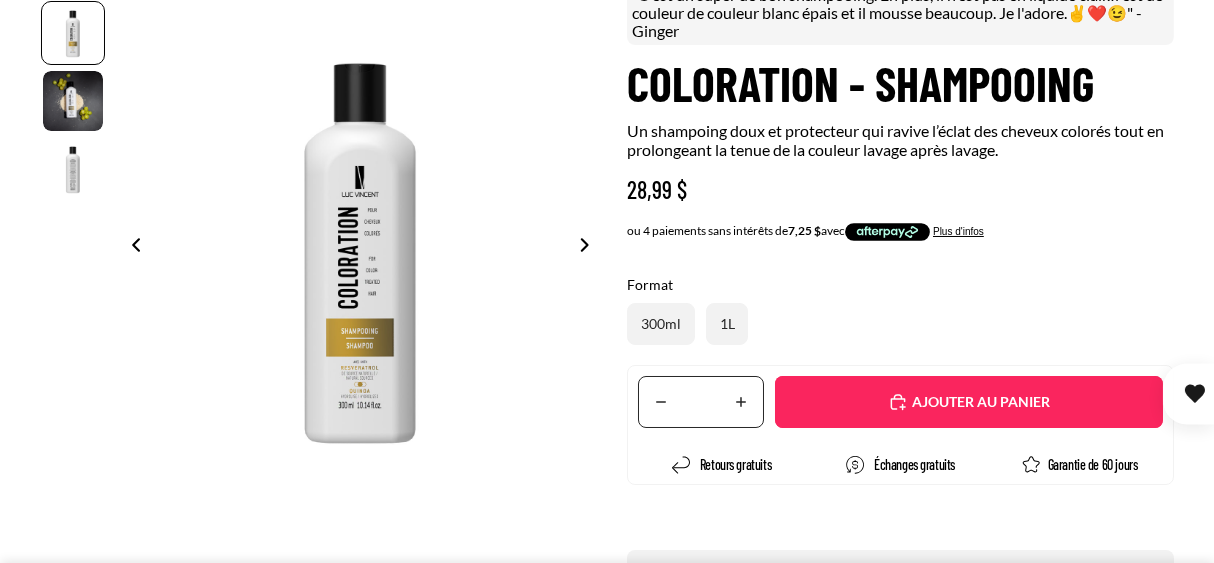 click on "Ajouté" at bounding box center (969, 402) 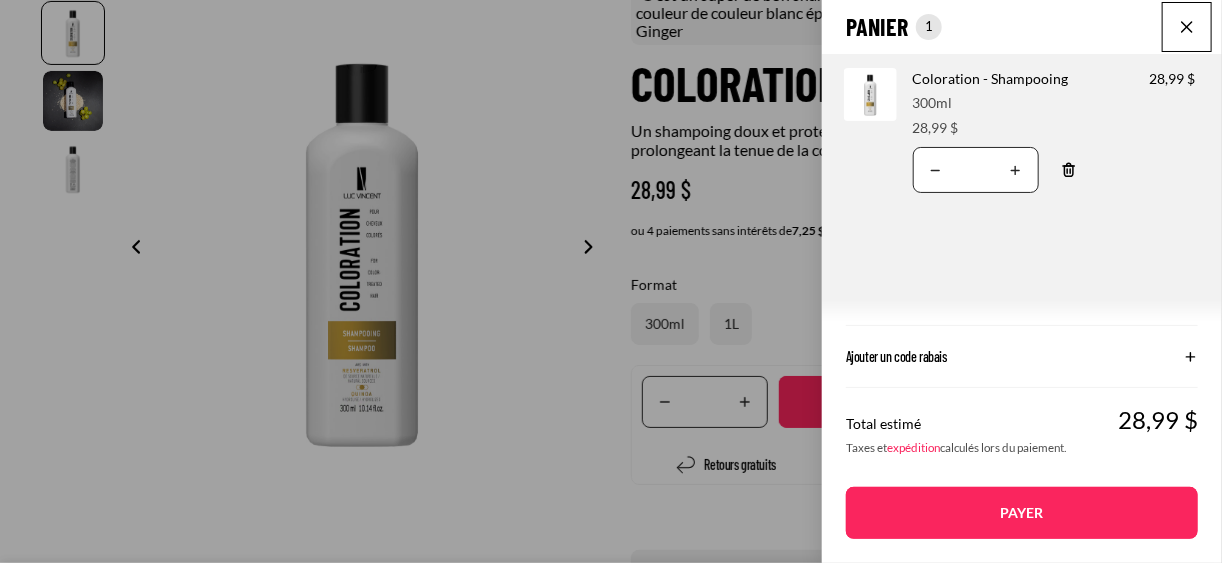 click at bounding box center (1187, 27) 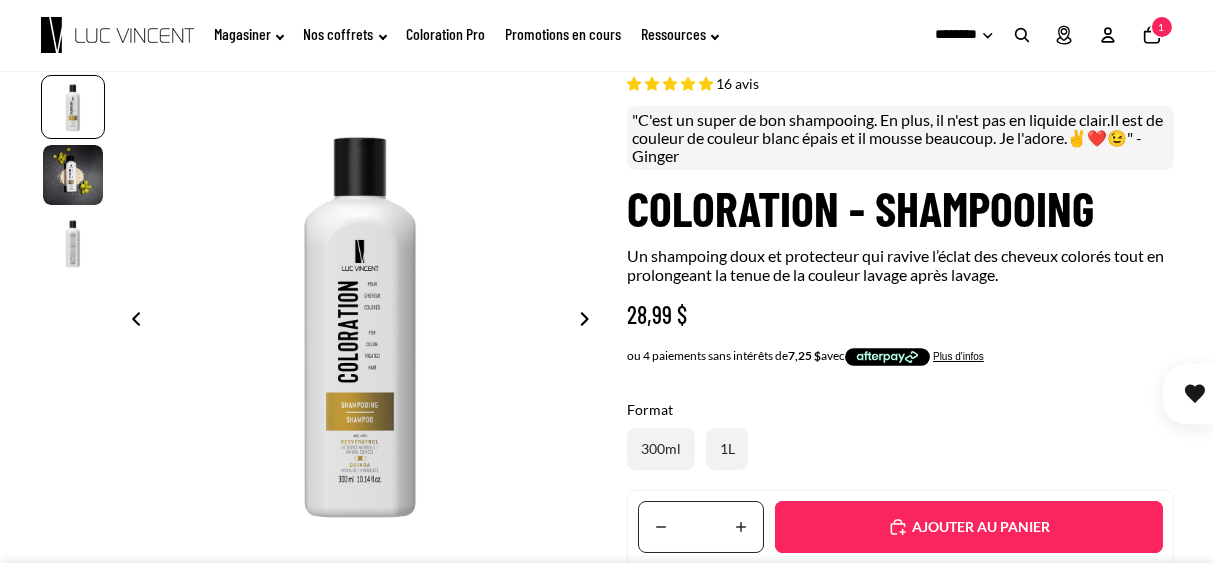 scroll, scrollTop: 0, scrollLeft: 0, axis: both 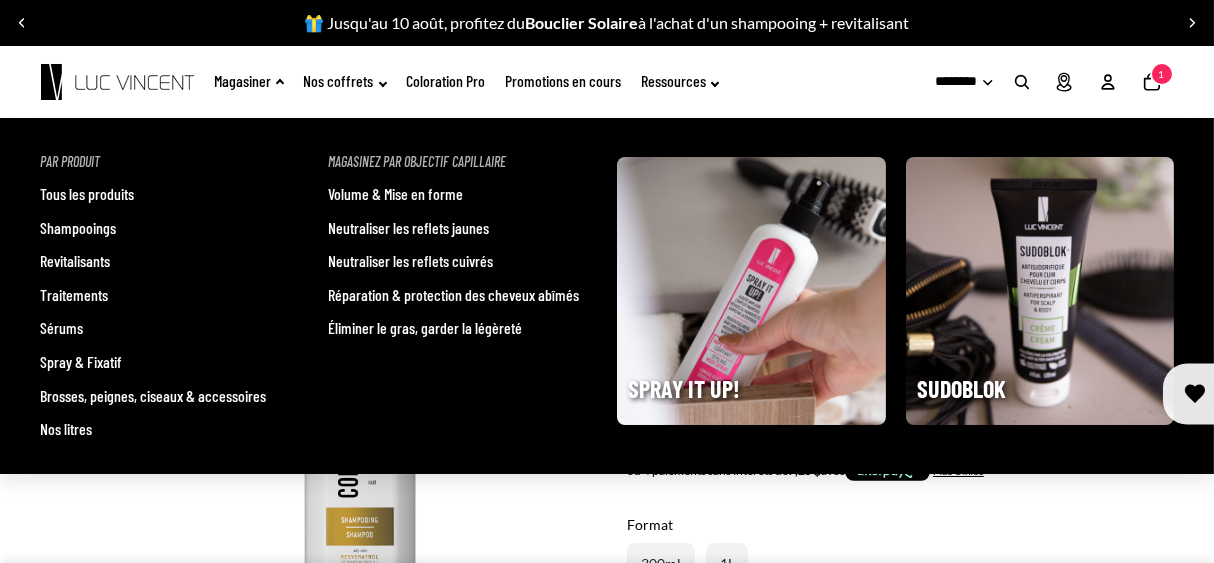 click on "Revitalisants" at bounding box center [75, 261] 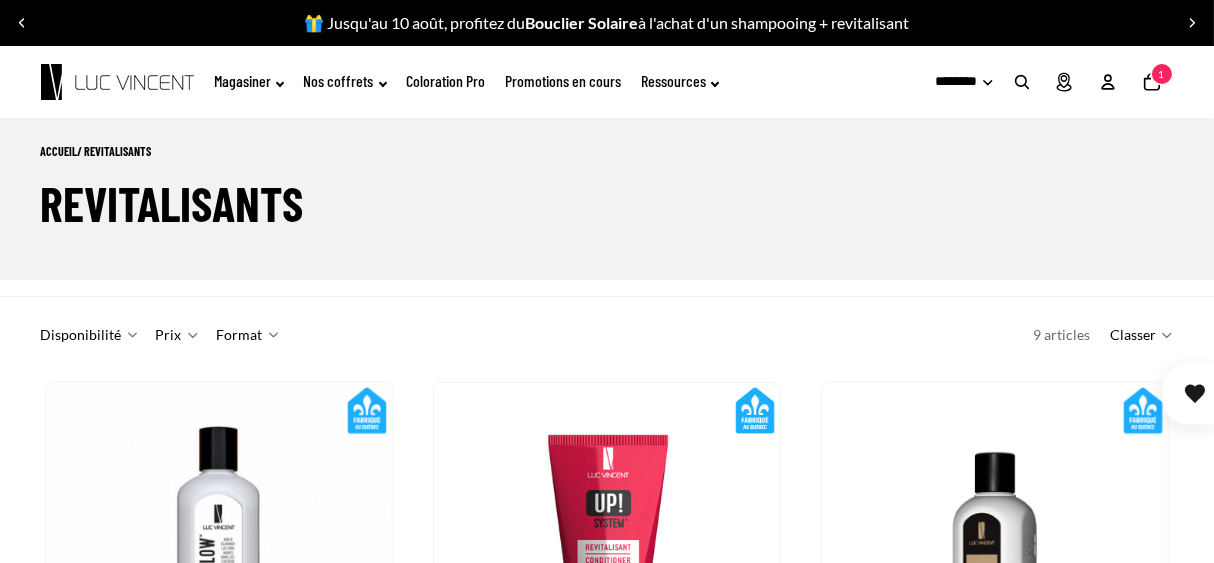 scroll, scrollTop: 400, scrollLeft: 0, axis: vertical 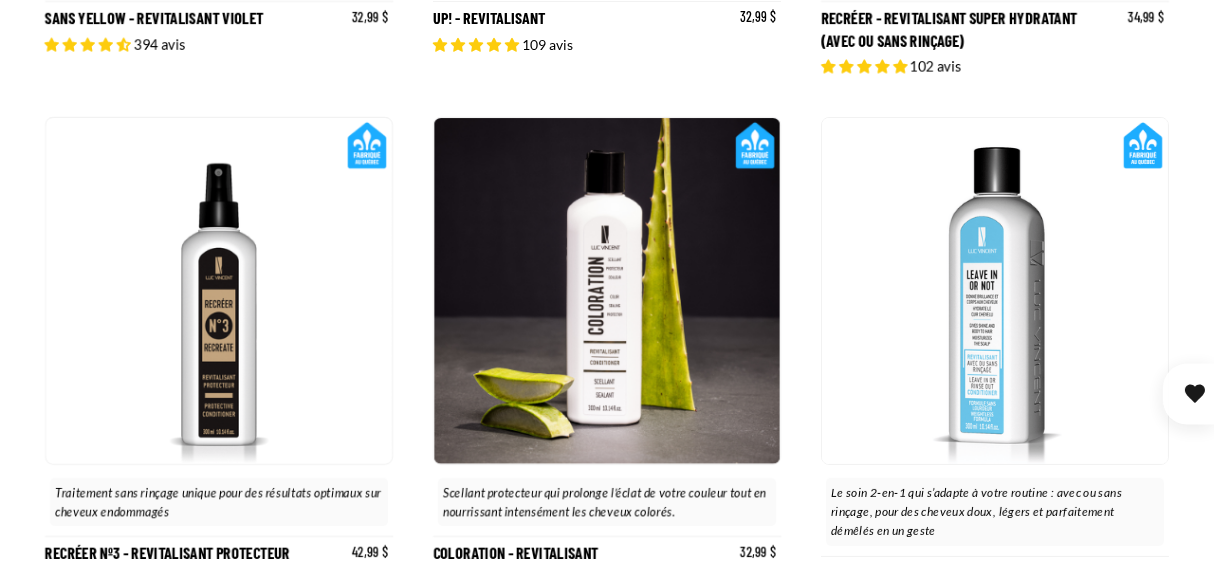 click 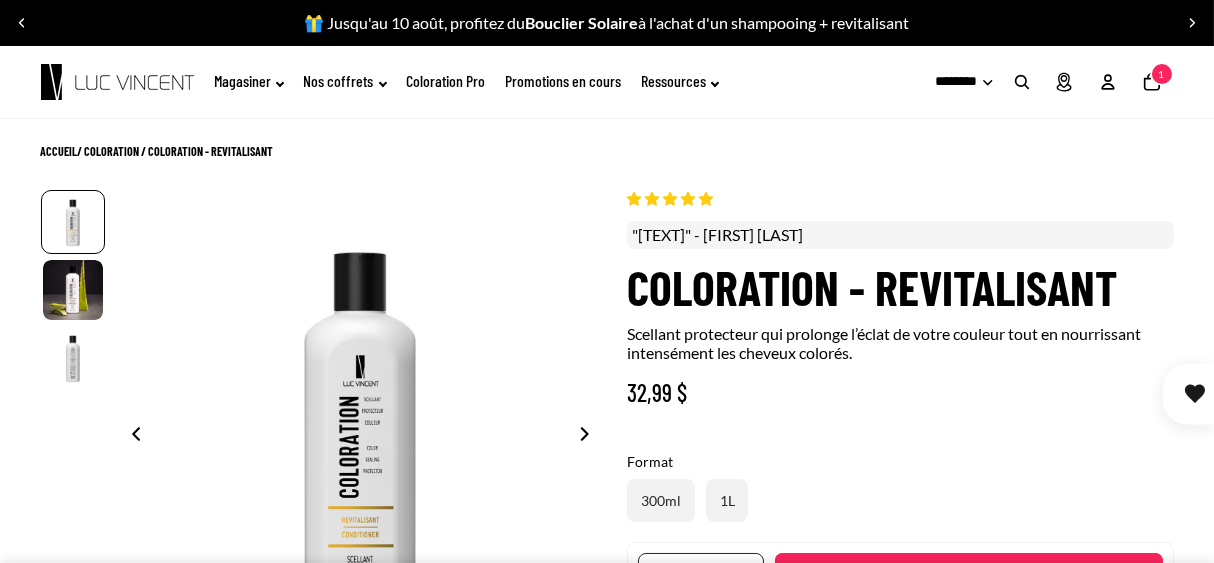 scroll, scrollTop: 240, scrollLeft: 0, axis: vertical 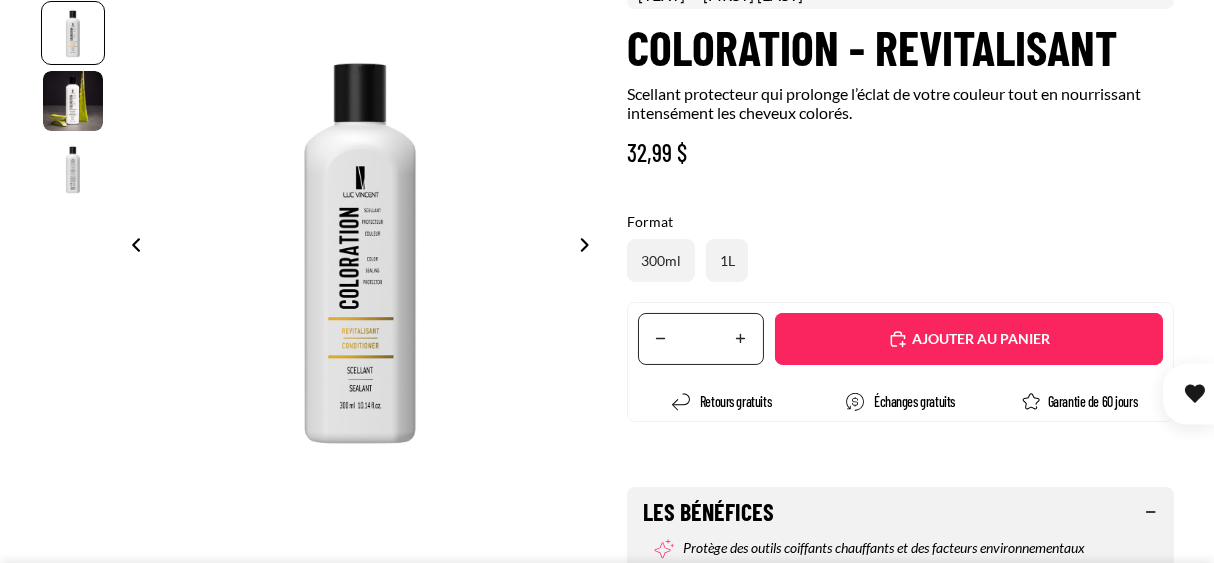 select on "**********" 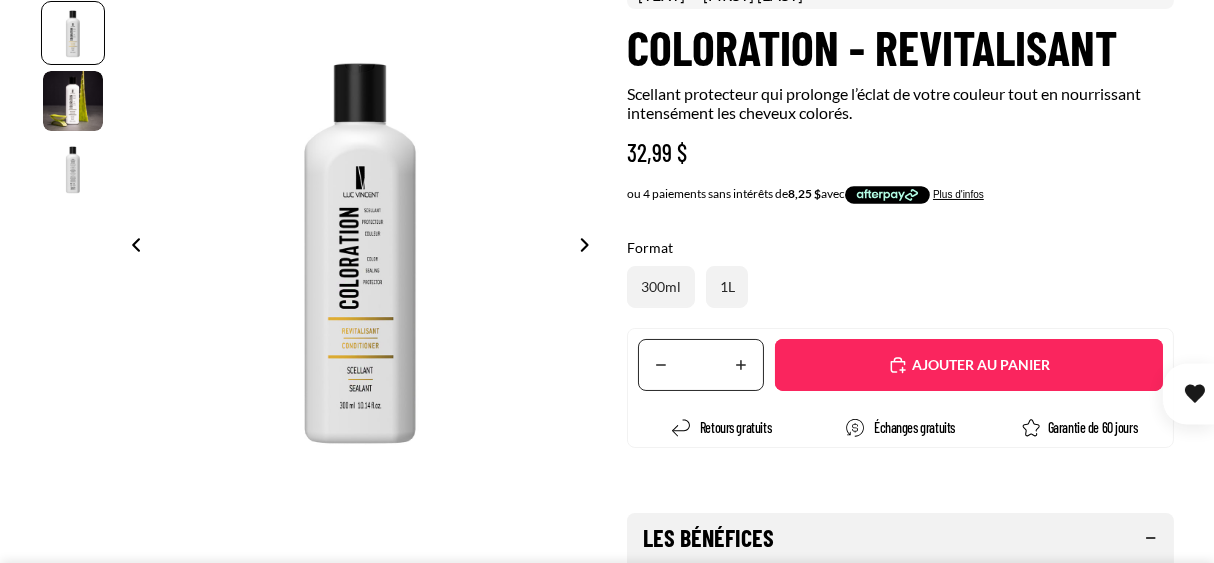 click 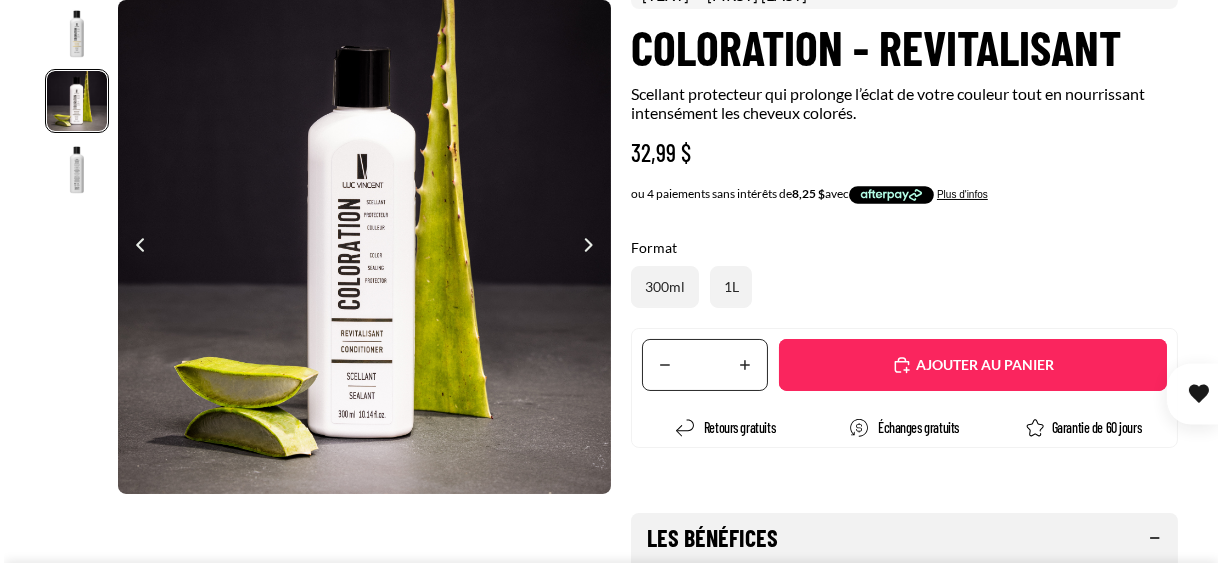 scroll, scrollTop: 0, scrollLeft: 494, axis: horizontal 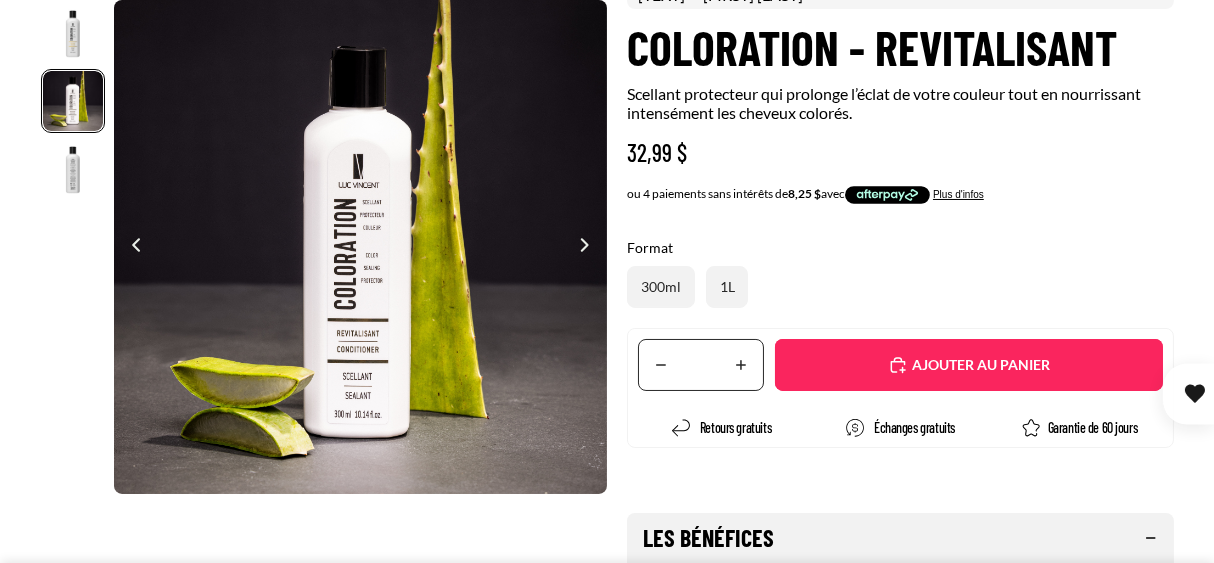 click on "Ajouté" at bounding box center (979, 365) 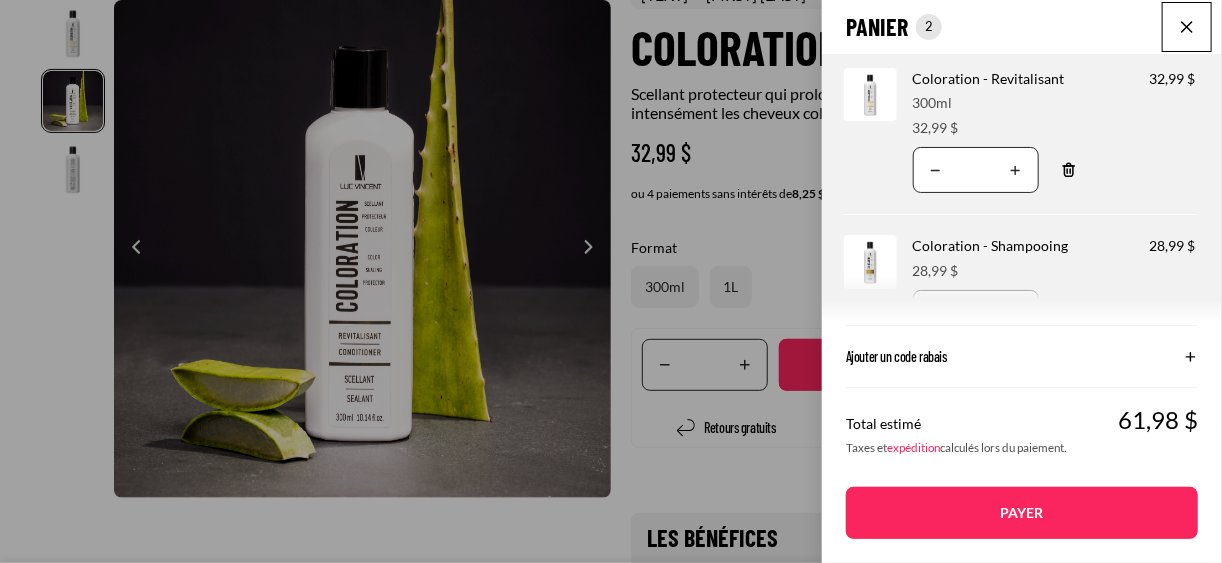scroll, scrollTop: 0, scrollLeft: 497, axis: horizontal 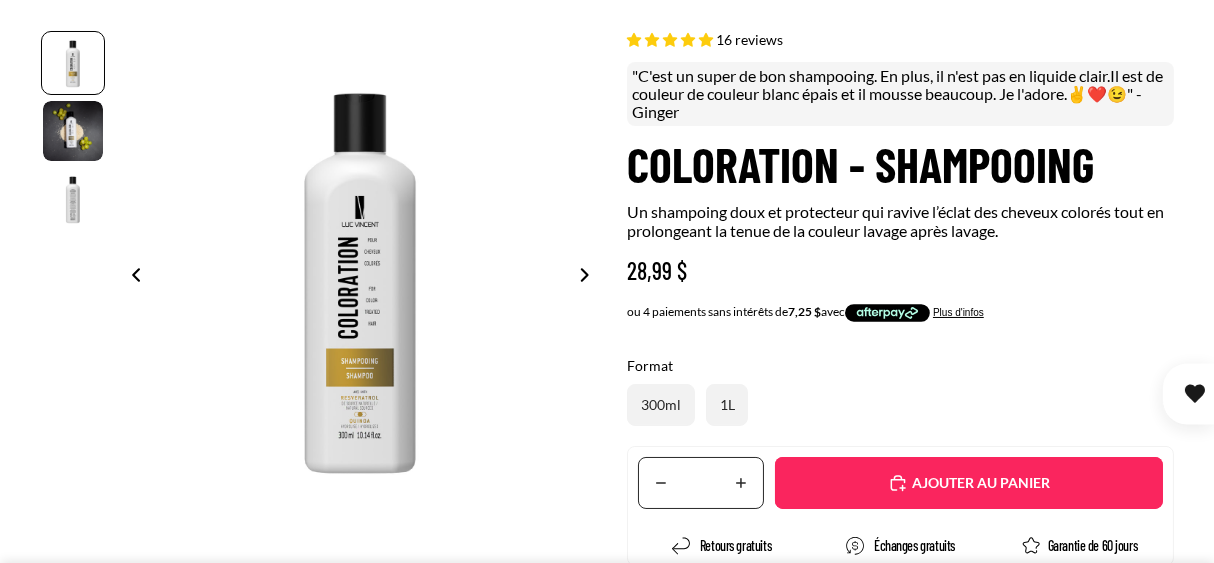 select on "**********" 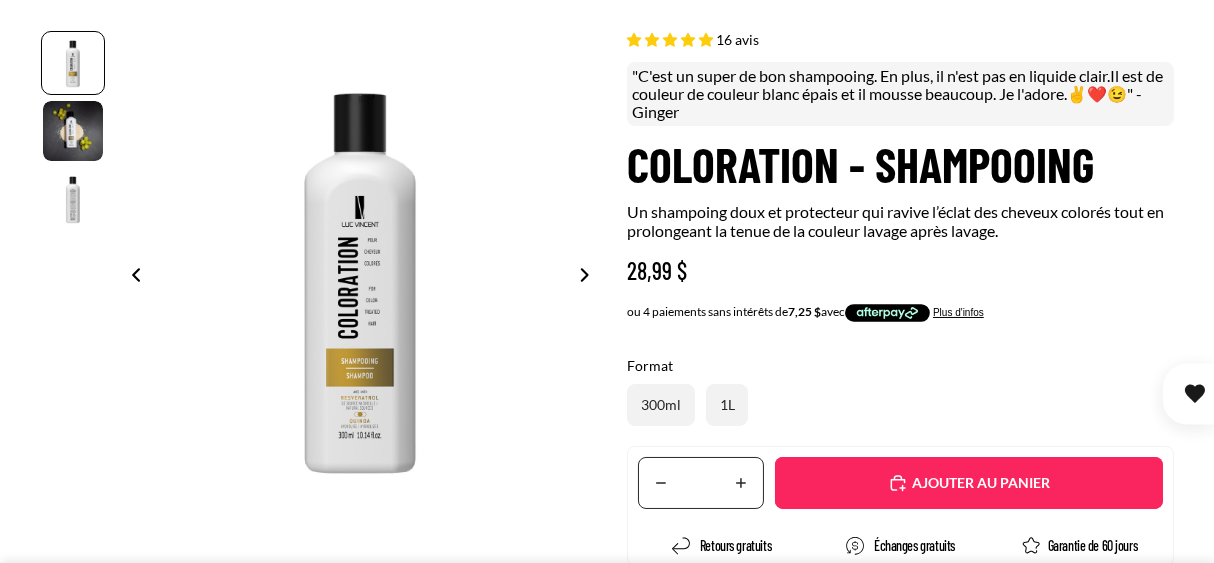 scroll, scrollTop: 160, scrollLeft: 0, axis: vertical 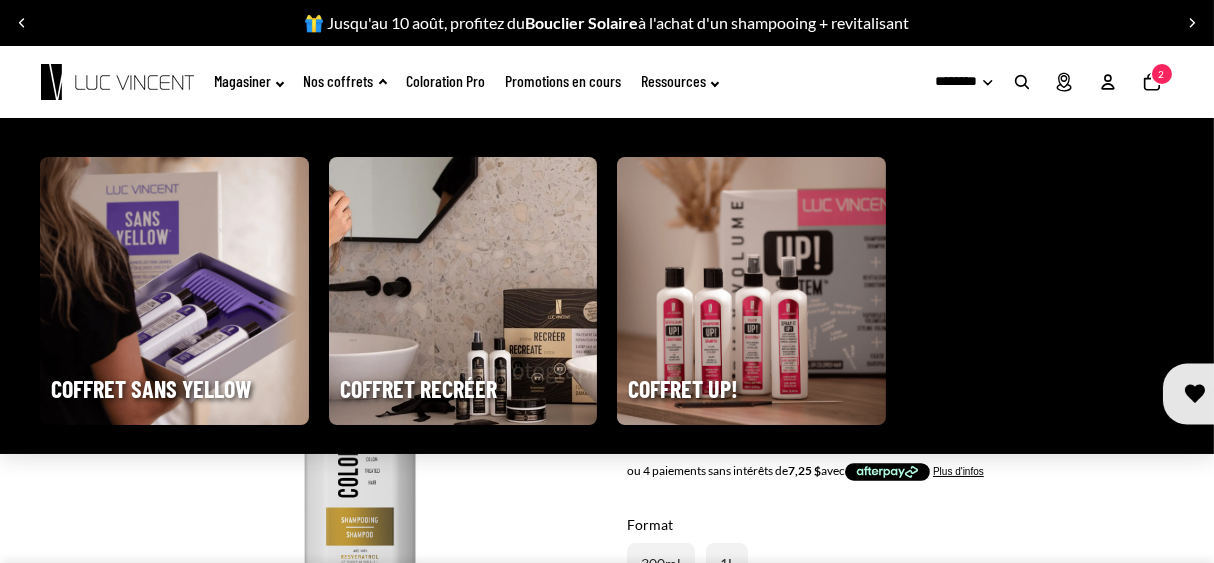 click on "Nos coffrets" 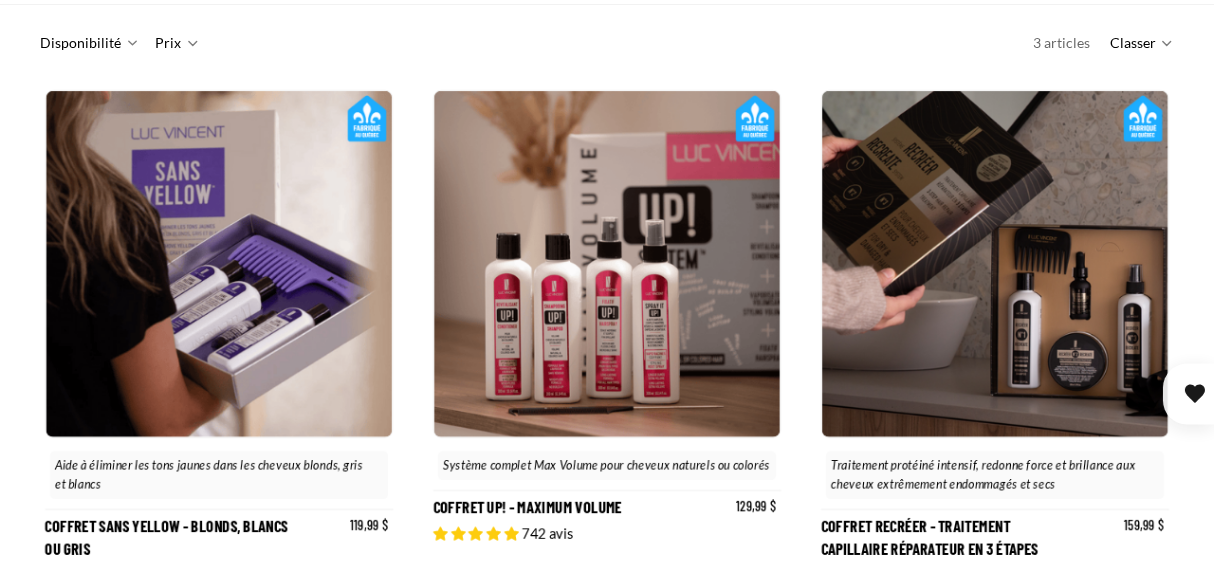 scroll, scrollTop: 320, scrollLeft: 0, axis: vertical 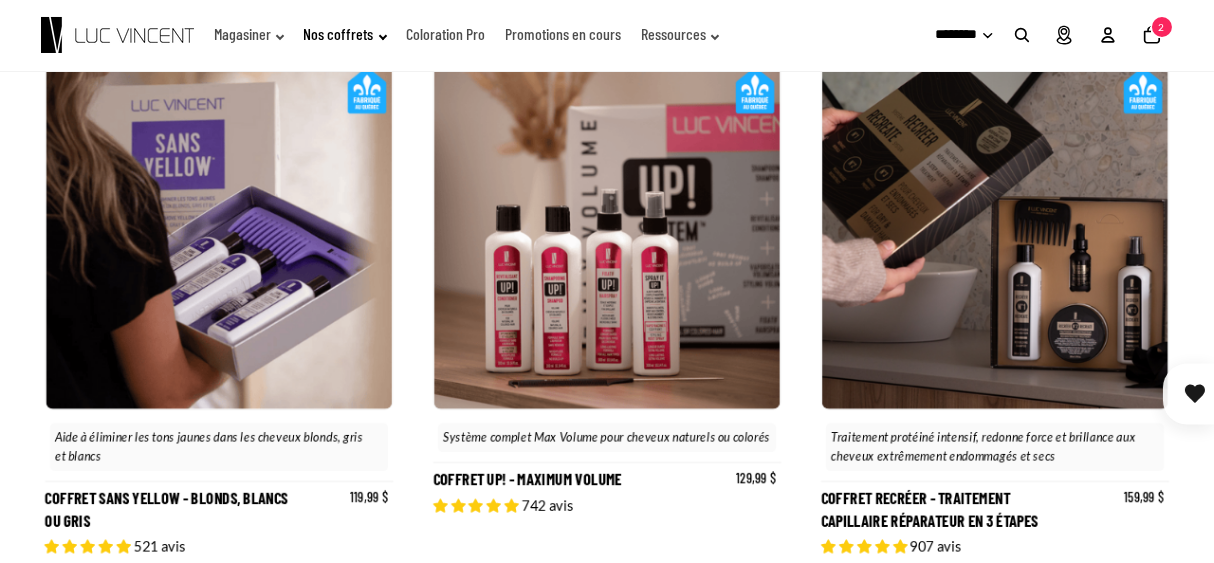click on "Promotions en cours" 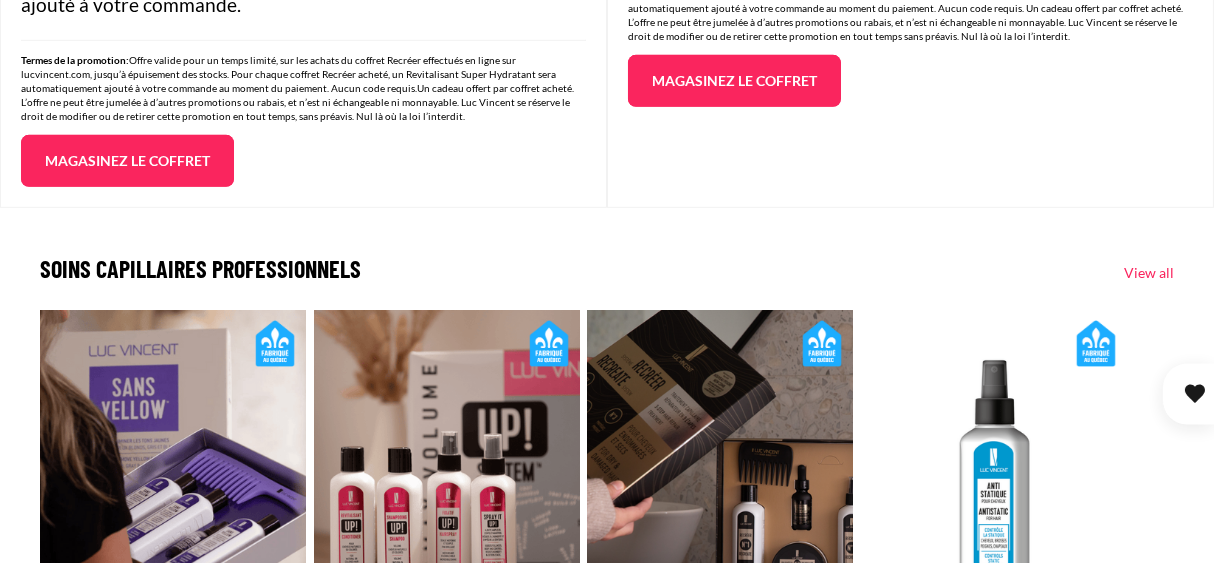 scroll, scrollTop: 2801, scrollLeft: 0, axis: vertical 